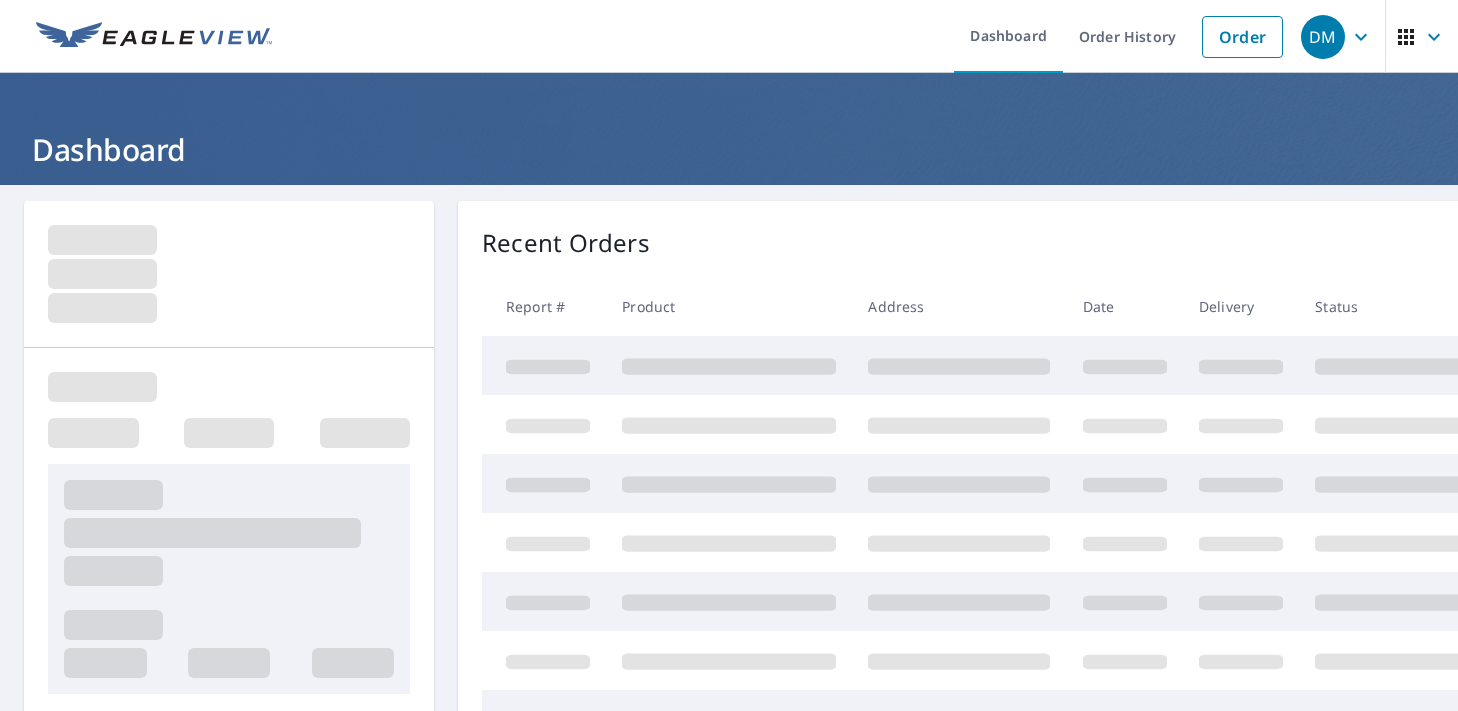 scroll, scrollTop: 0, scrollLeft: 0, axis: both 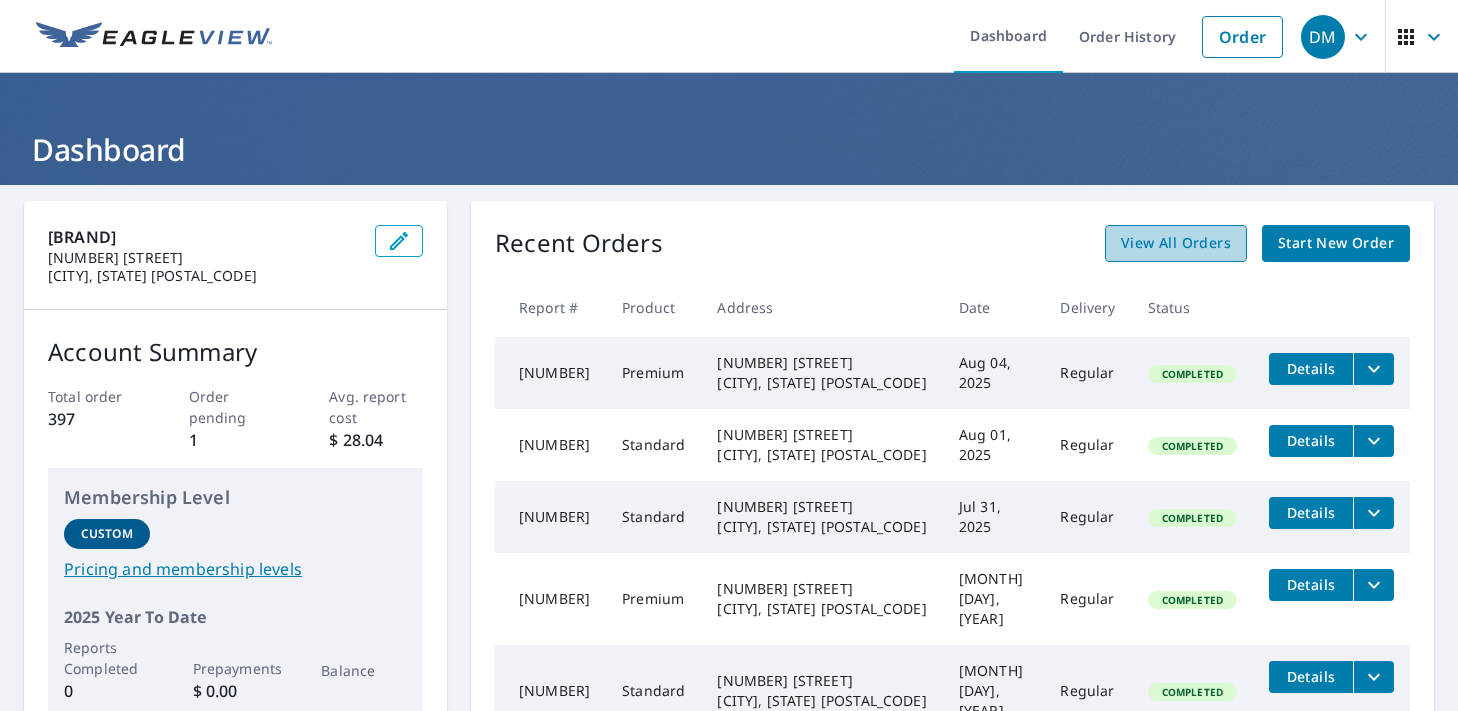 click on "View All Orders" at bounding box center (1176, 243) 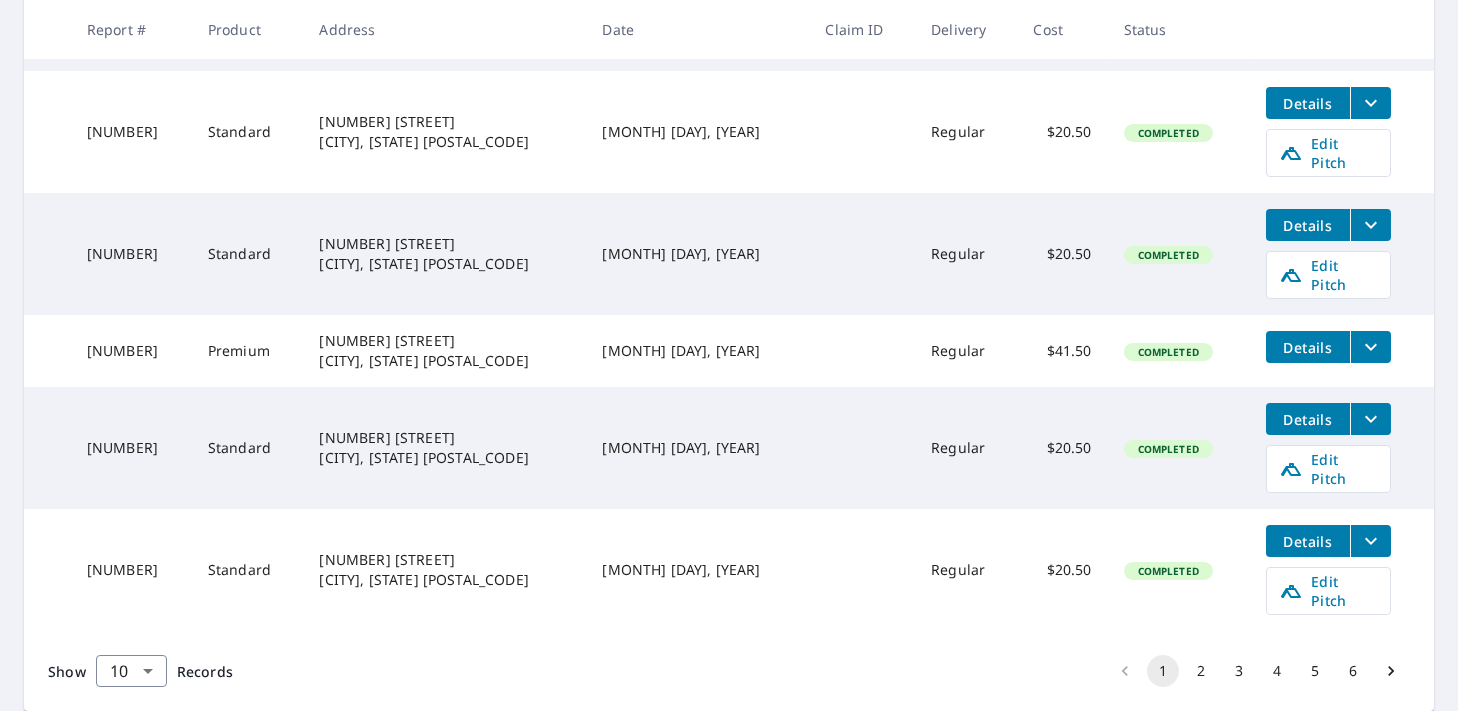 scroll, scrollTop: 740, scrollLeft: 0, axis: vertical 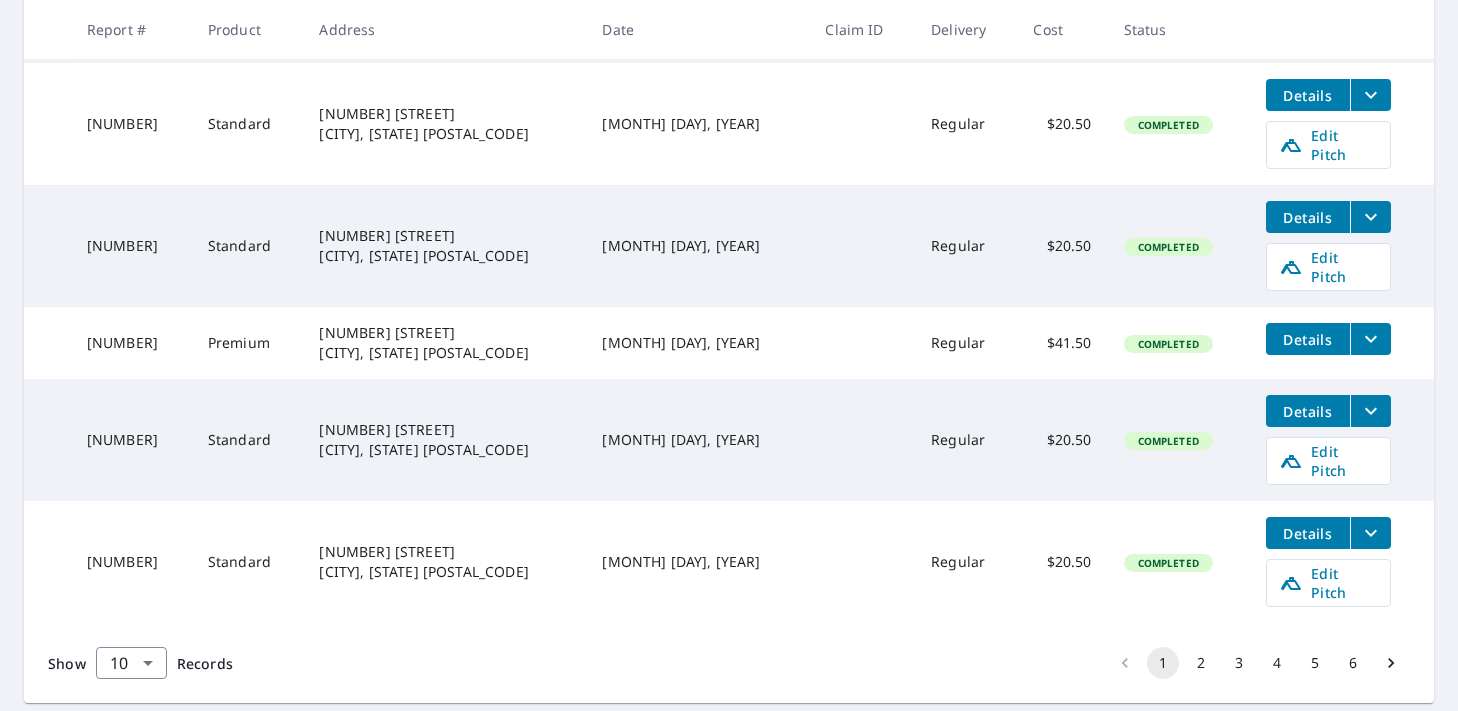 click on "3" at bounding box center [1239, 663] 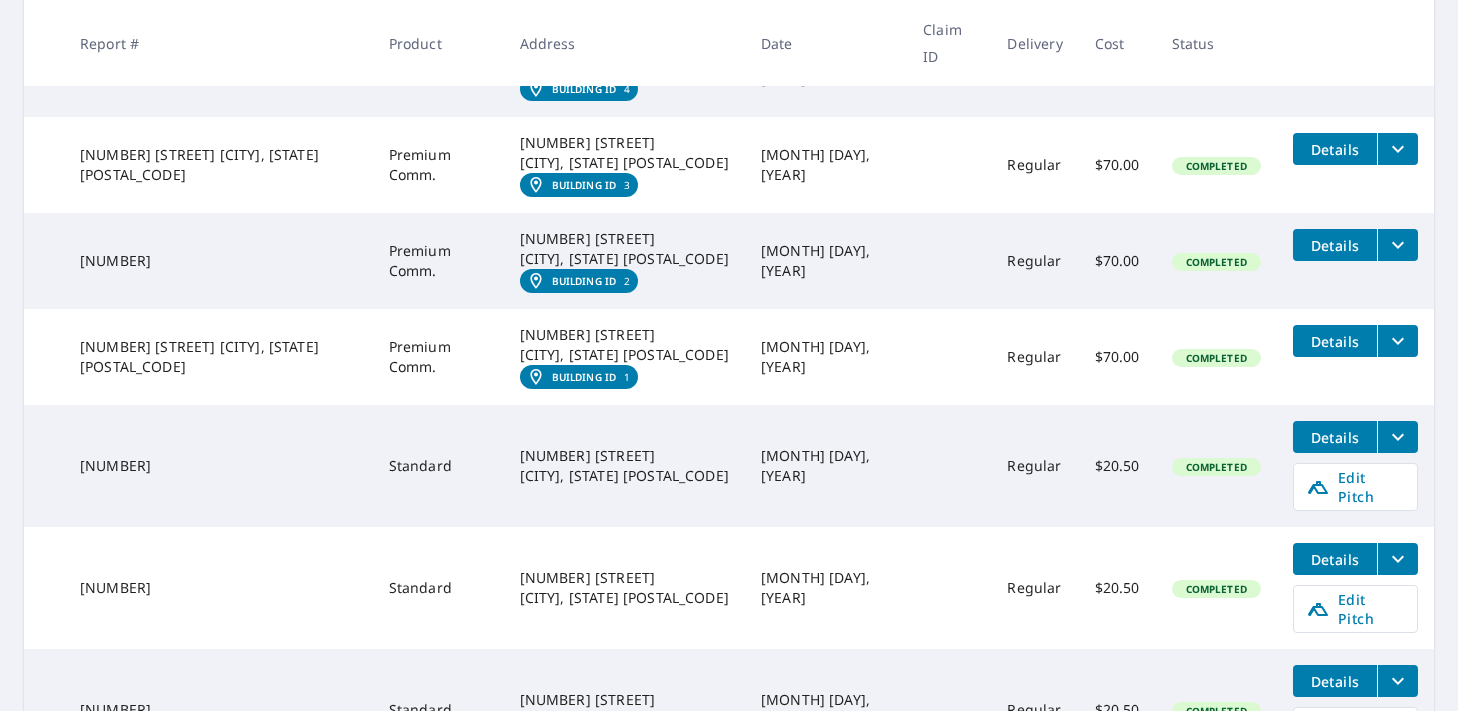 scroll, scrollTop: 800, scrollLeft: 0, axis: vertical 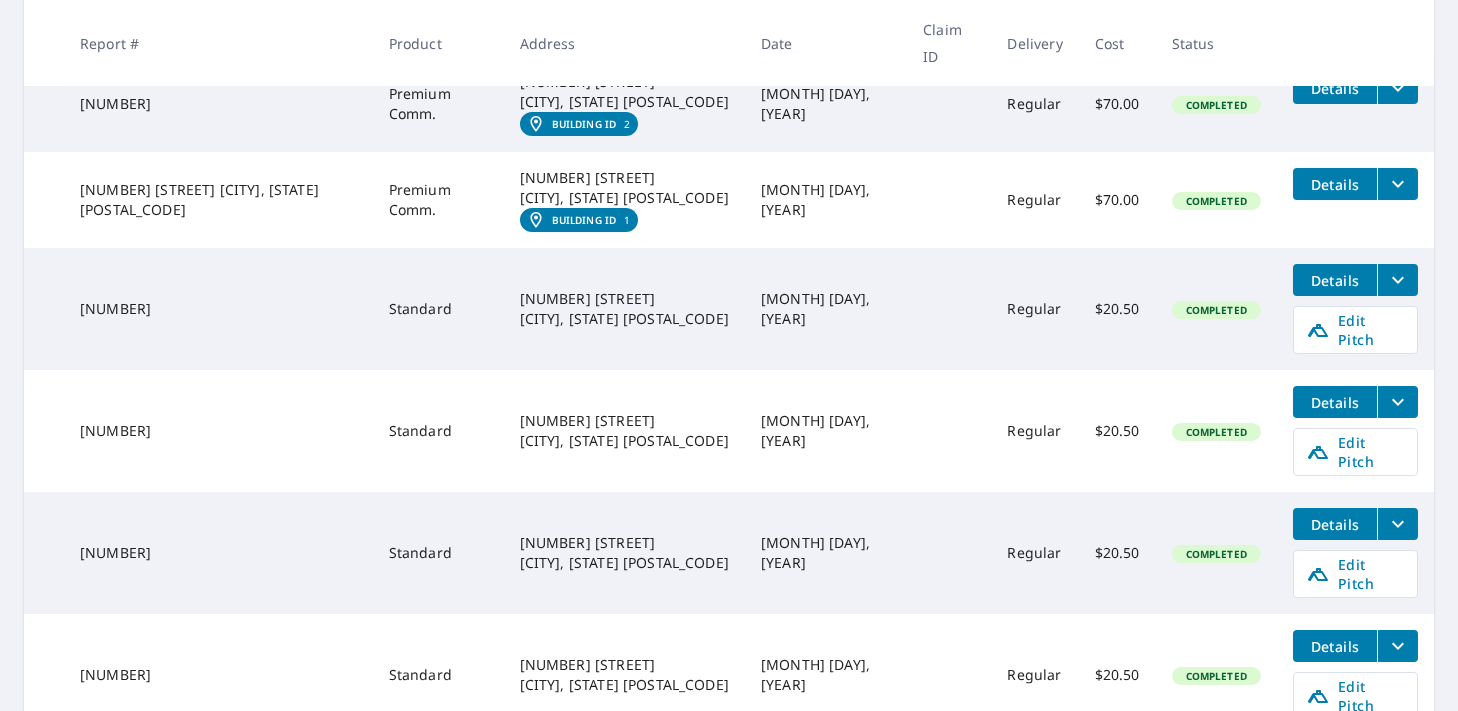 click on "4" at bounding box center (1277, 776) 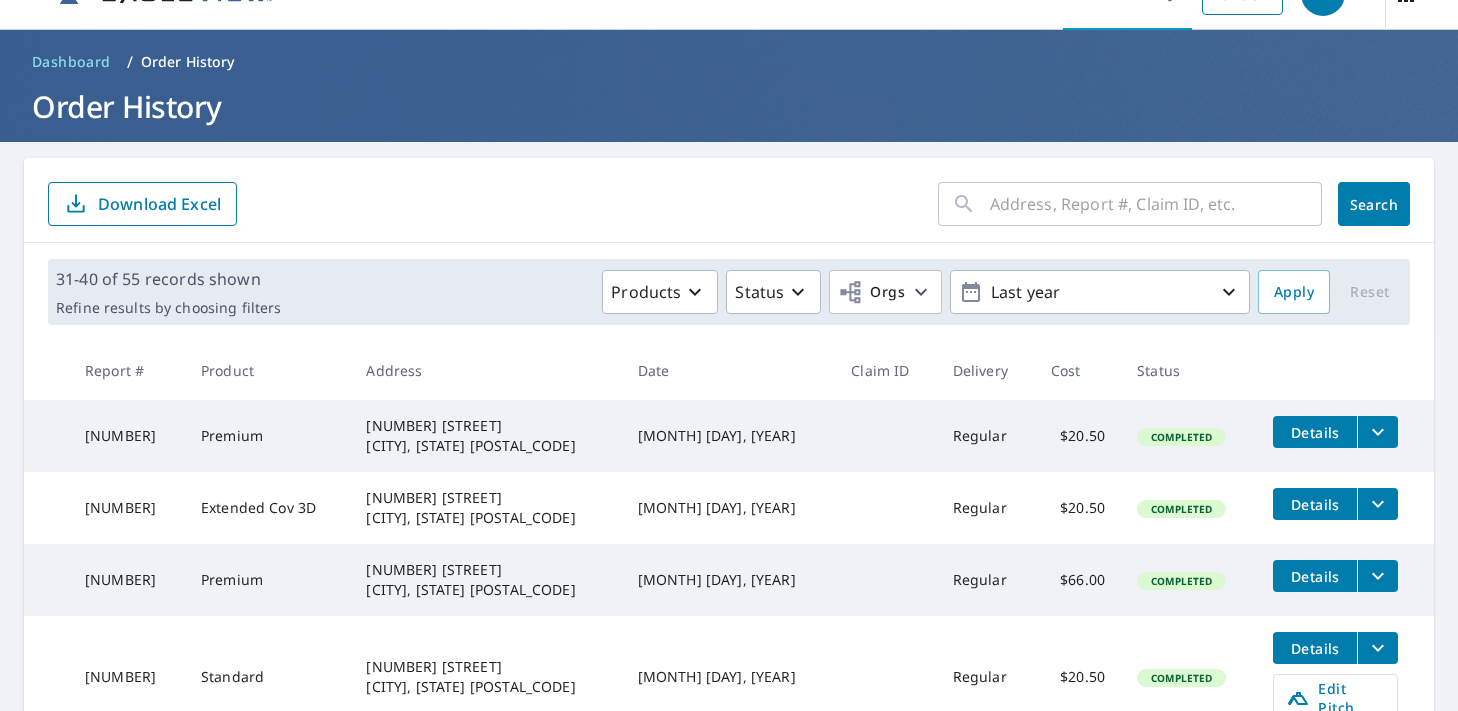 scroll, scrollTop: 66, scrollLeft: 0, axis: vertical 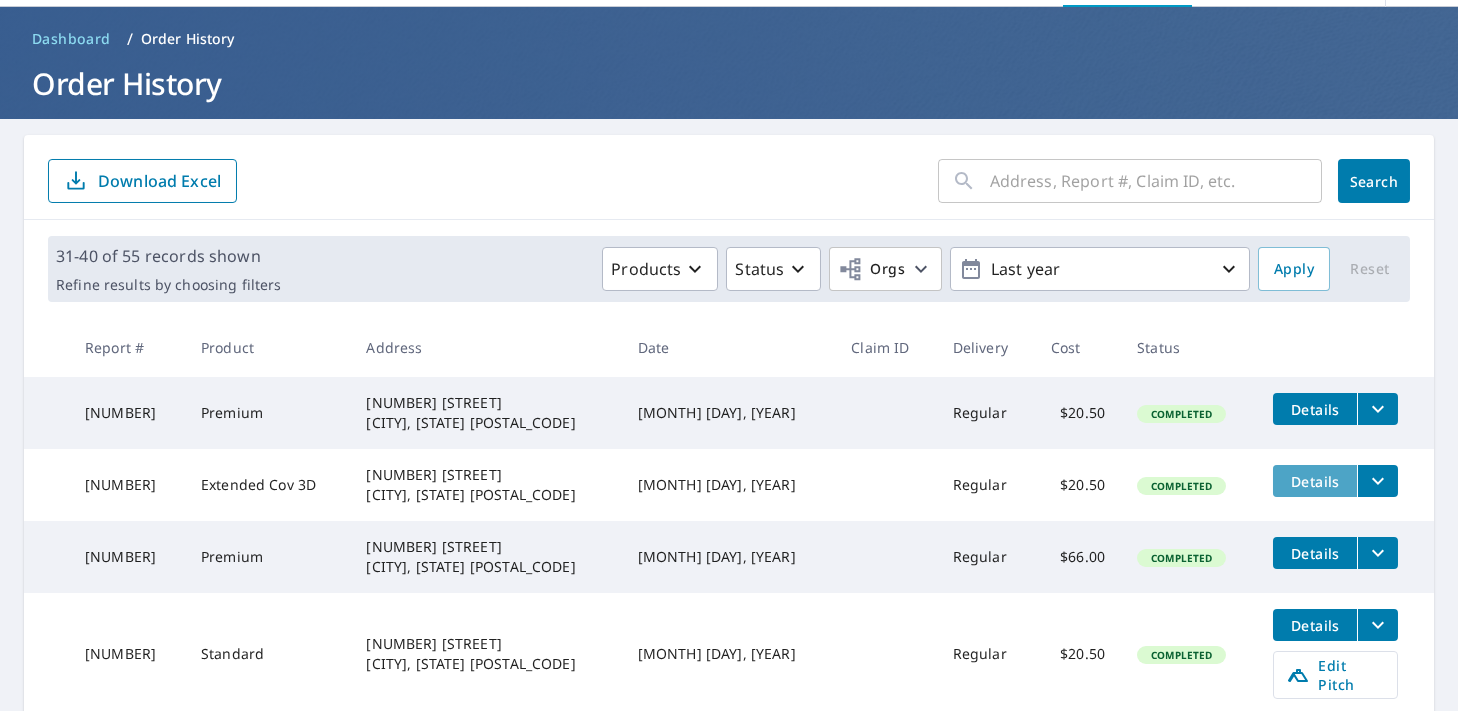 click on "Details" at bounding box center (1315, 481) 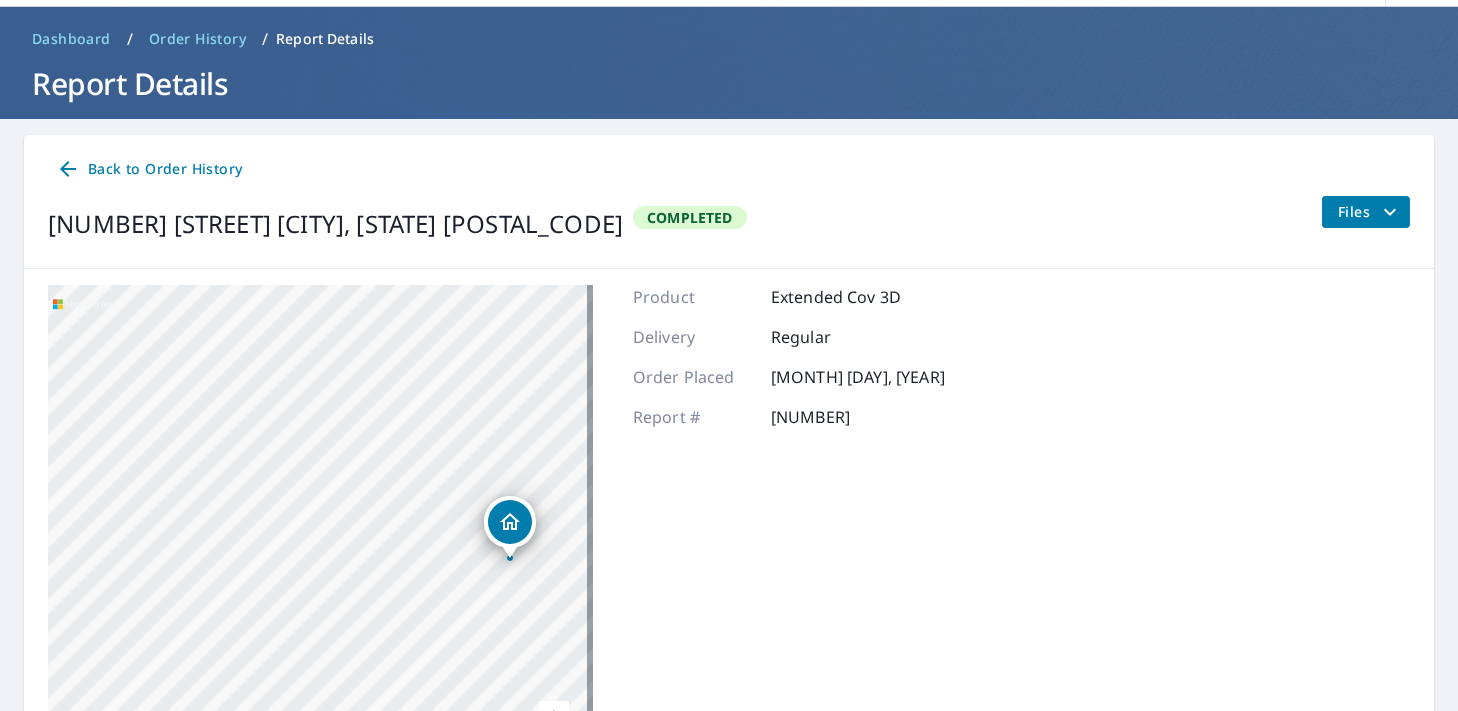 drag, startPoint x: 396, startPoint y: 607, endPoint x: 502, endPoint y: 602, distance: 106.11786 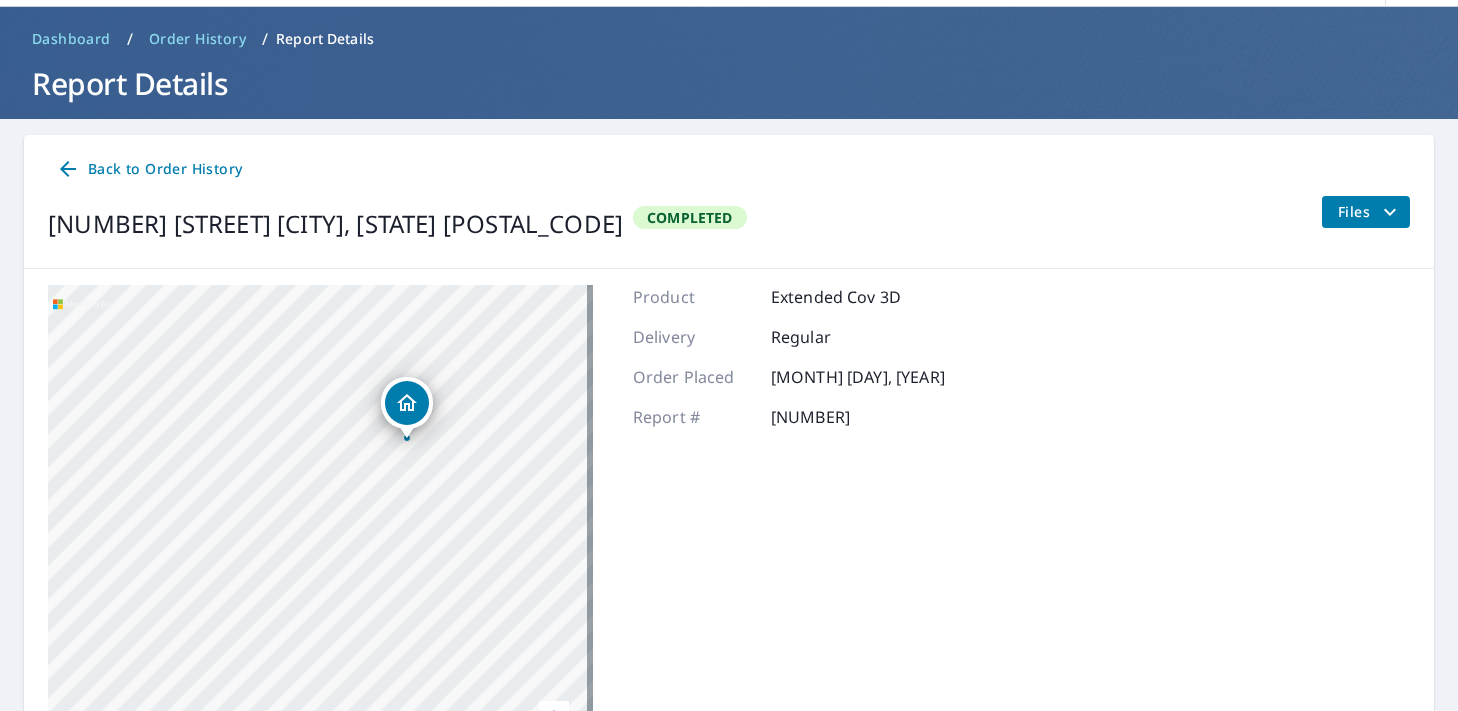 drag, startPoint x: 470, startPoint y: 598, endPoint x: 235, endPoint y: 611, distance: 235.3593 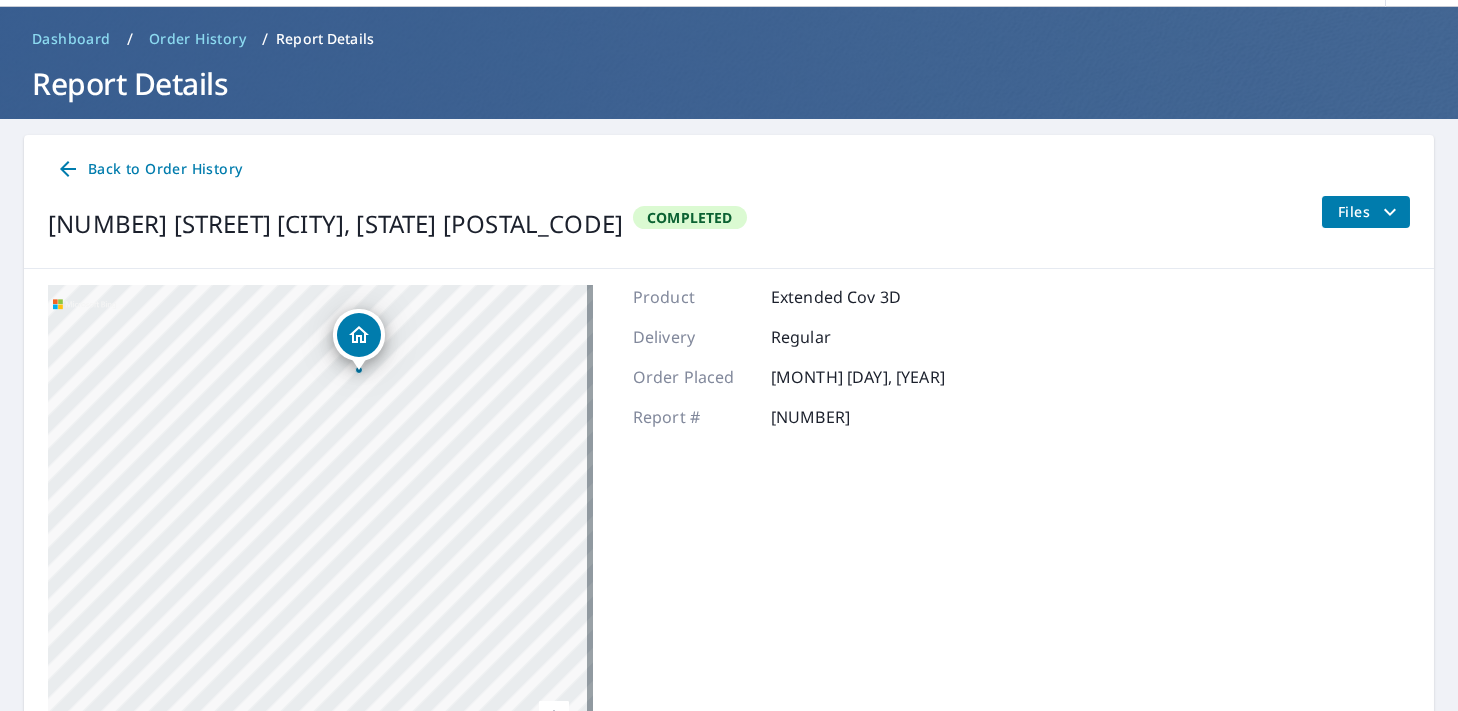 drag, startPoint x: 366, startPoint y: 516, endPoint x: 460, endPoint y: 655, distance: 167.80048 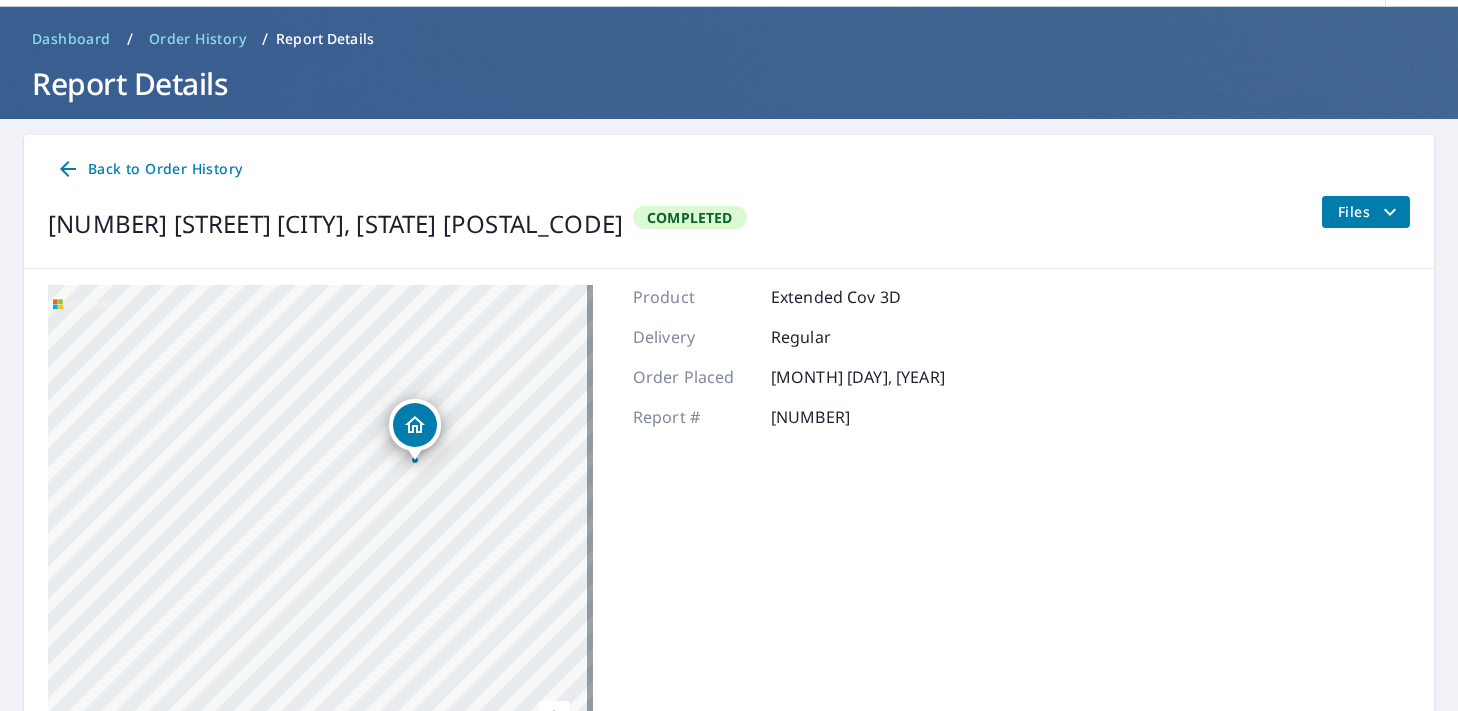 click on "[NUMBER] [STREET] [CITY], [STATE] [POSTAL_CODE]" at bounding box center [320, 535] 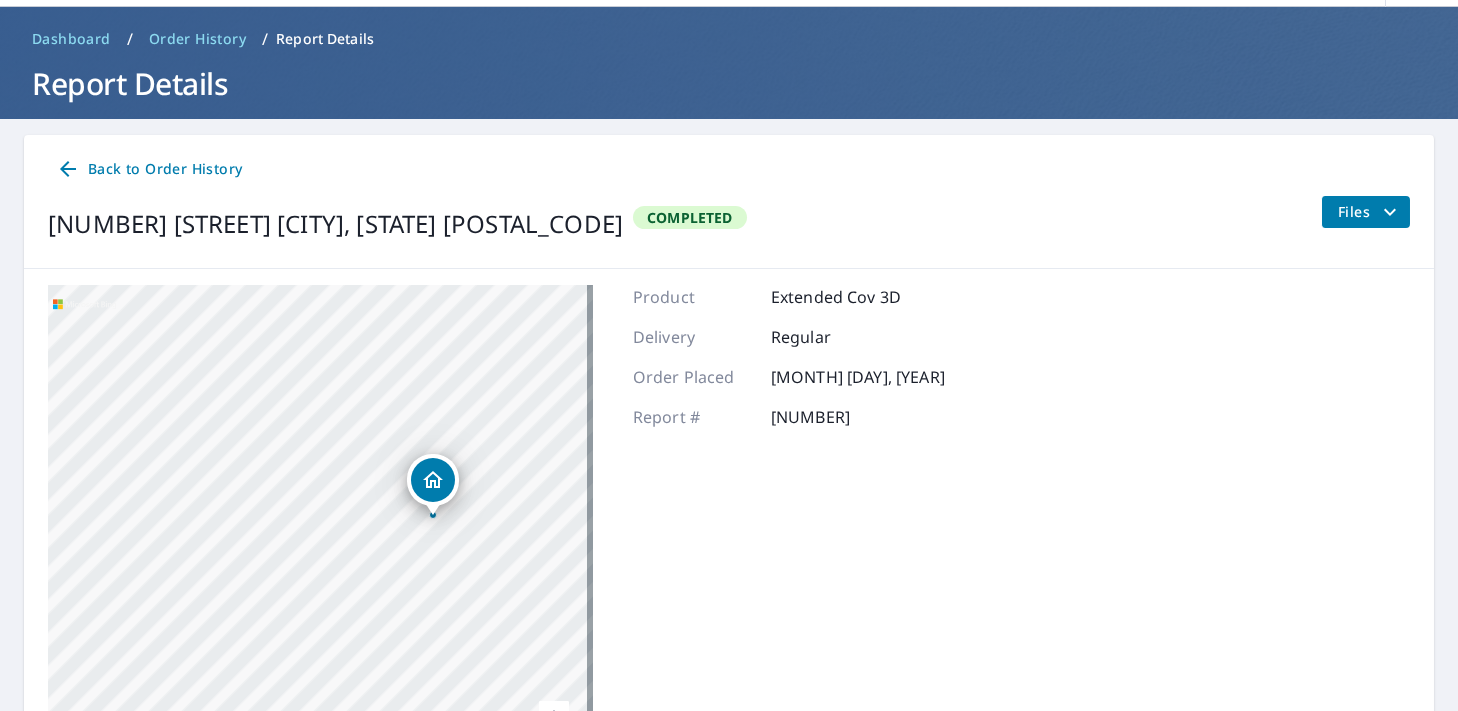 drag, startPoint x: 437, startPoint y: 480, endPoint x: 455, endPoint y: 536, distance: 58.821766 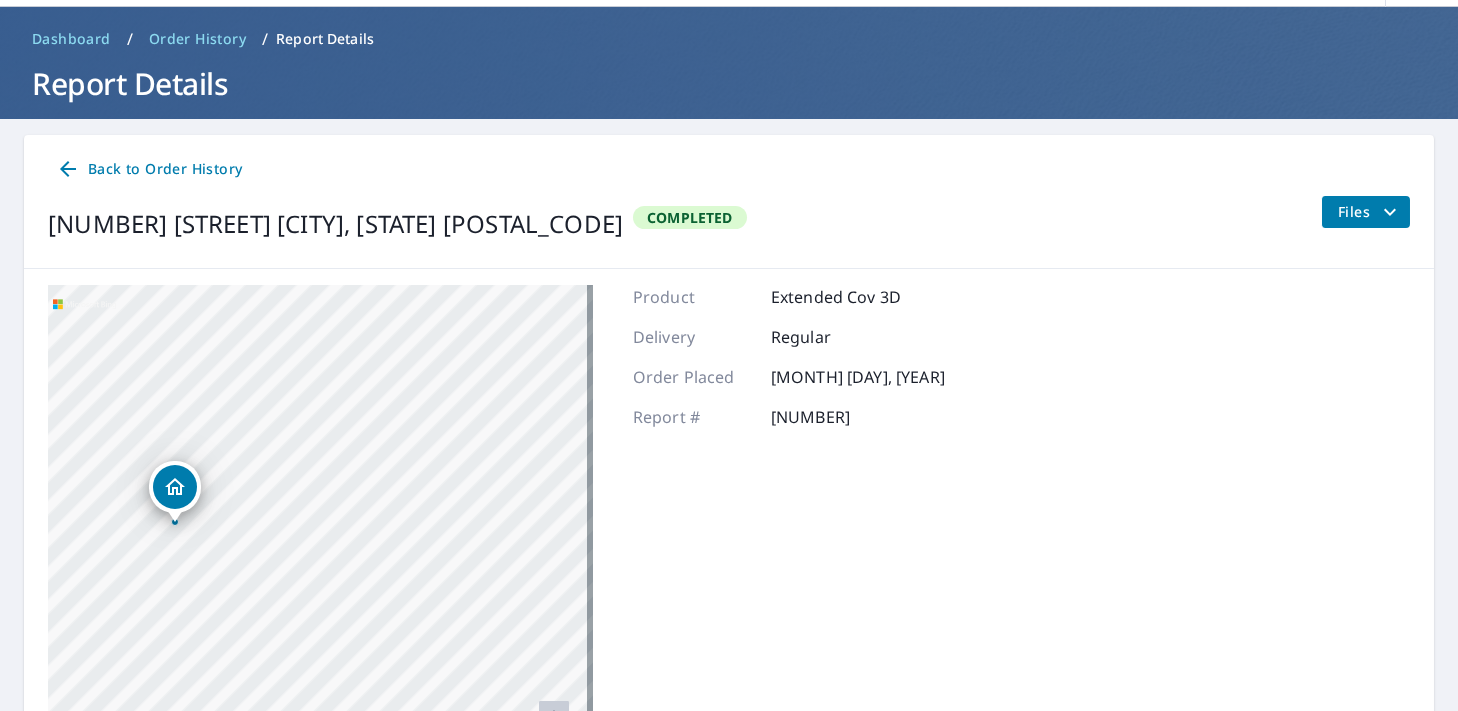 drag, startPoint x: 454, startPoint y: 533, endPoint x: 231, endPoint y: 542, distance: 223.18153 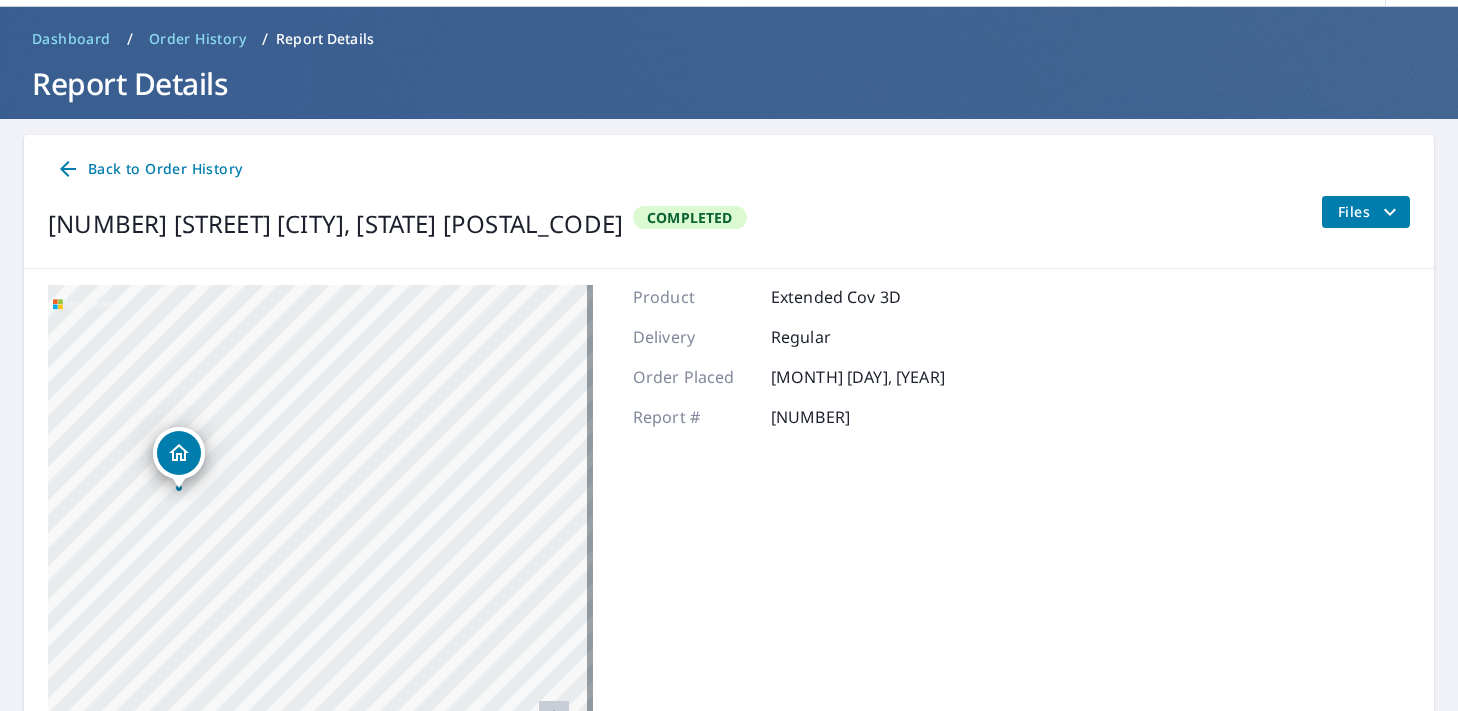 drag, startPoint x: 401, startPoint y: 537, endPoint x: 405, endPoint y: 503, distance: 34.234486 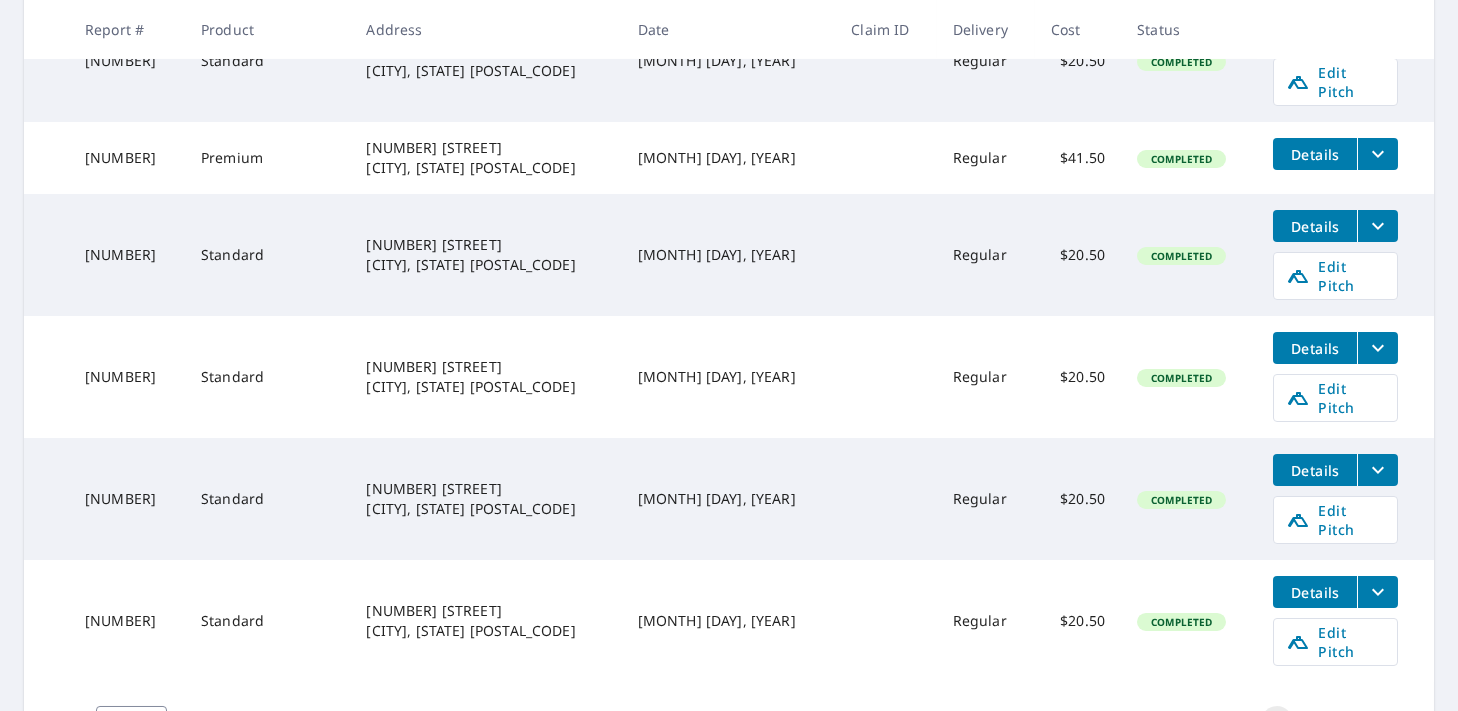 scroll, scrollTop: 811, scrollLeft: 0, axis: vertical 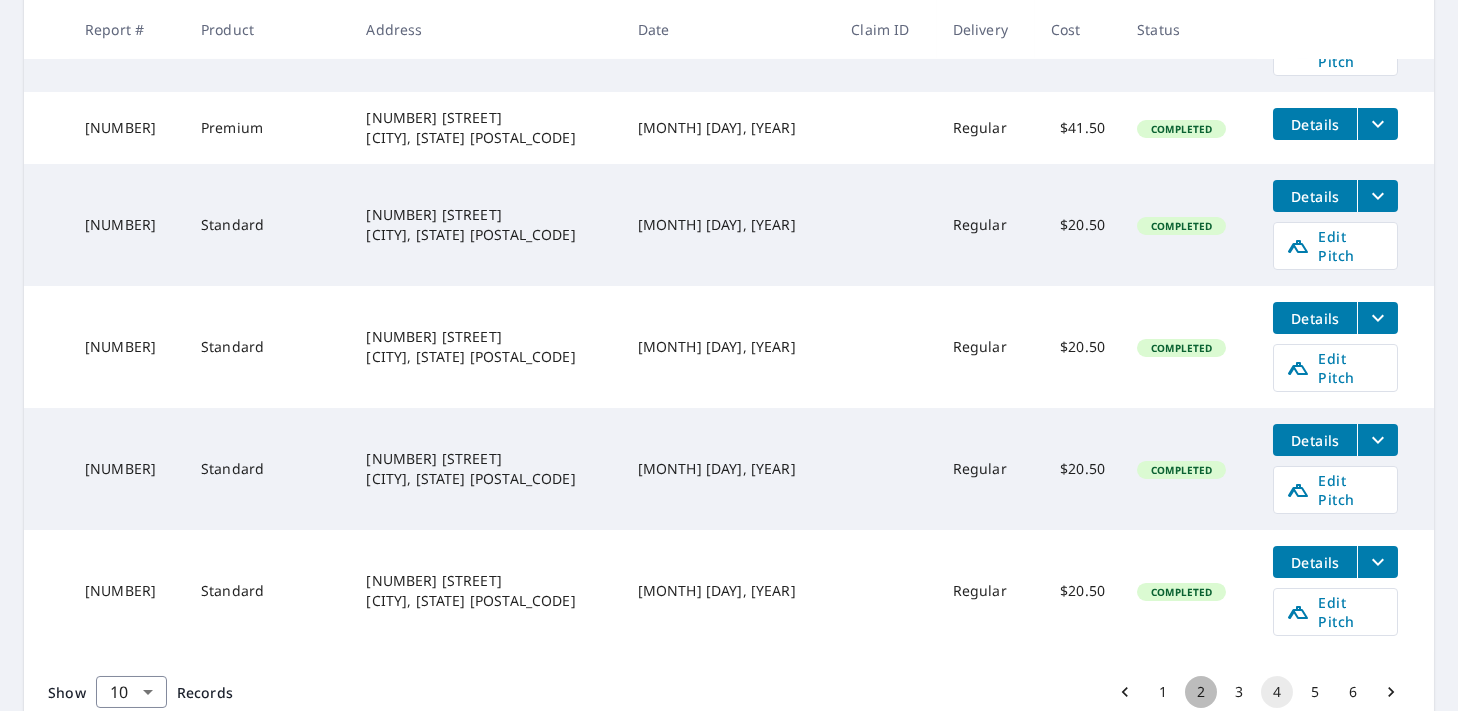 click on "2" at bounding box center [1201, 692] 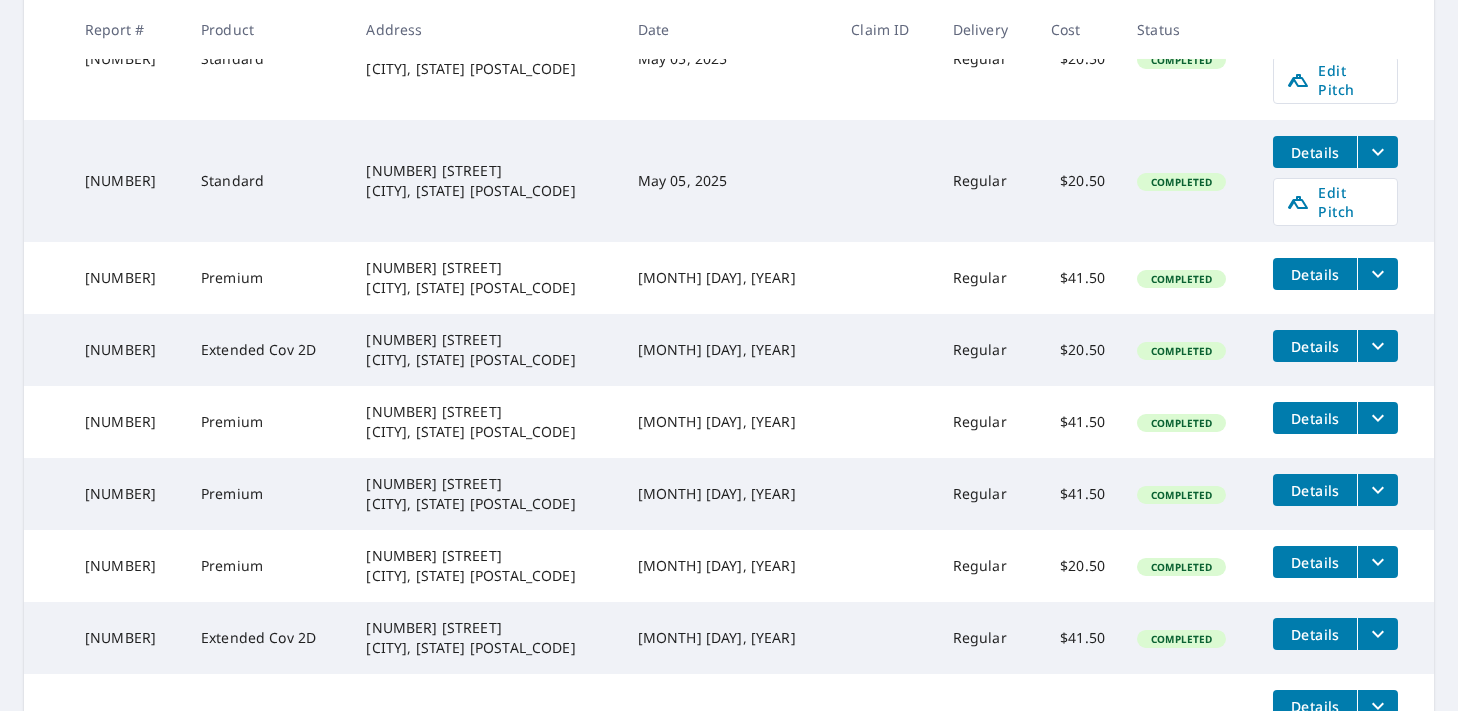 scroll, scrollTop: 600, scrollLeft: 0, axis: vertical 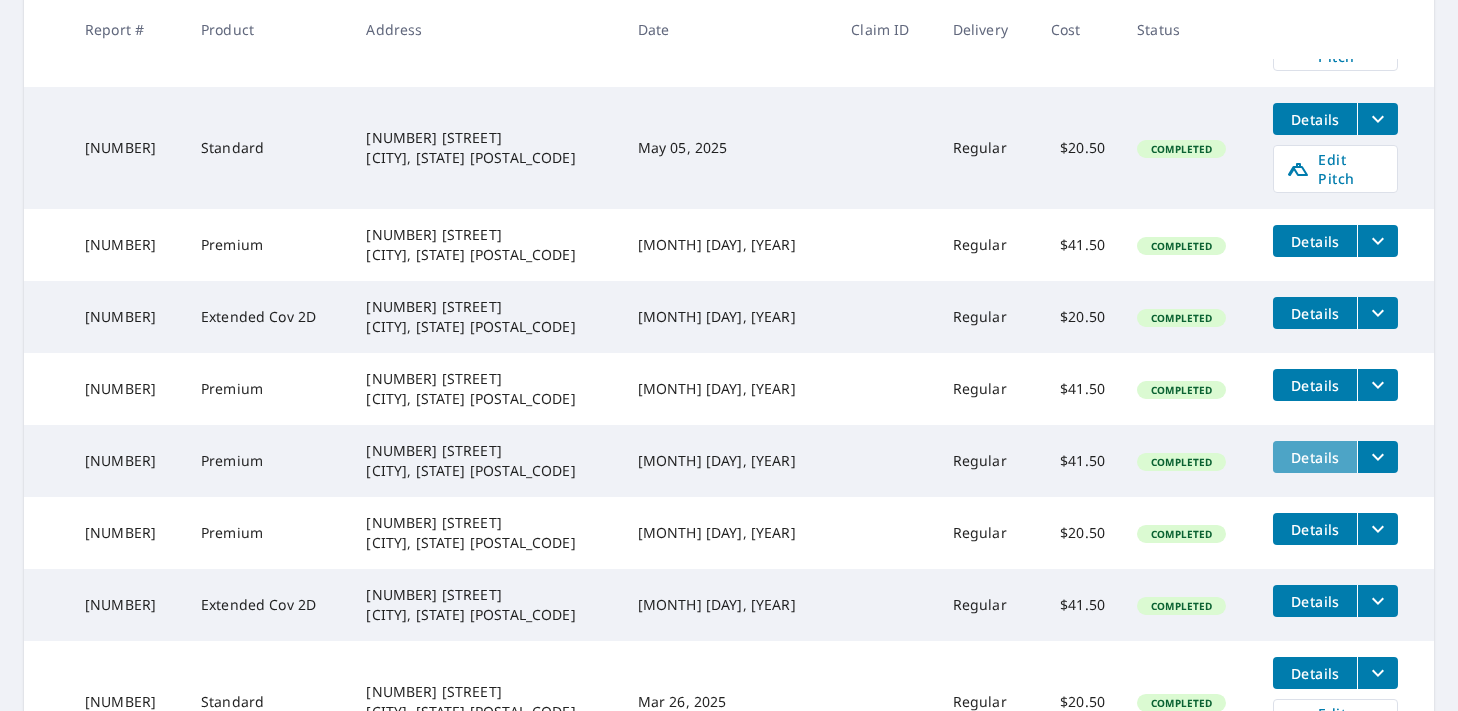 click on "Details" at bounding box center [1315, 457] 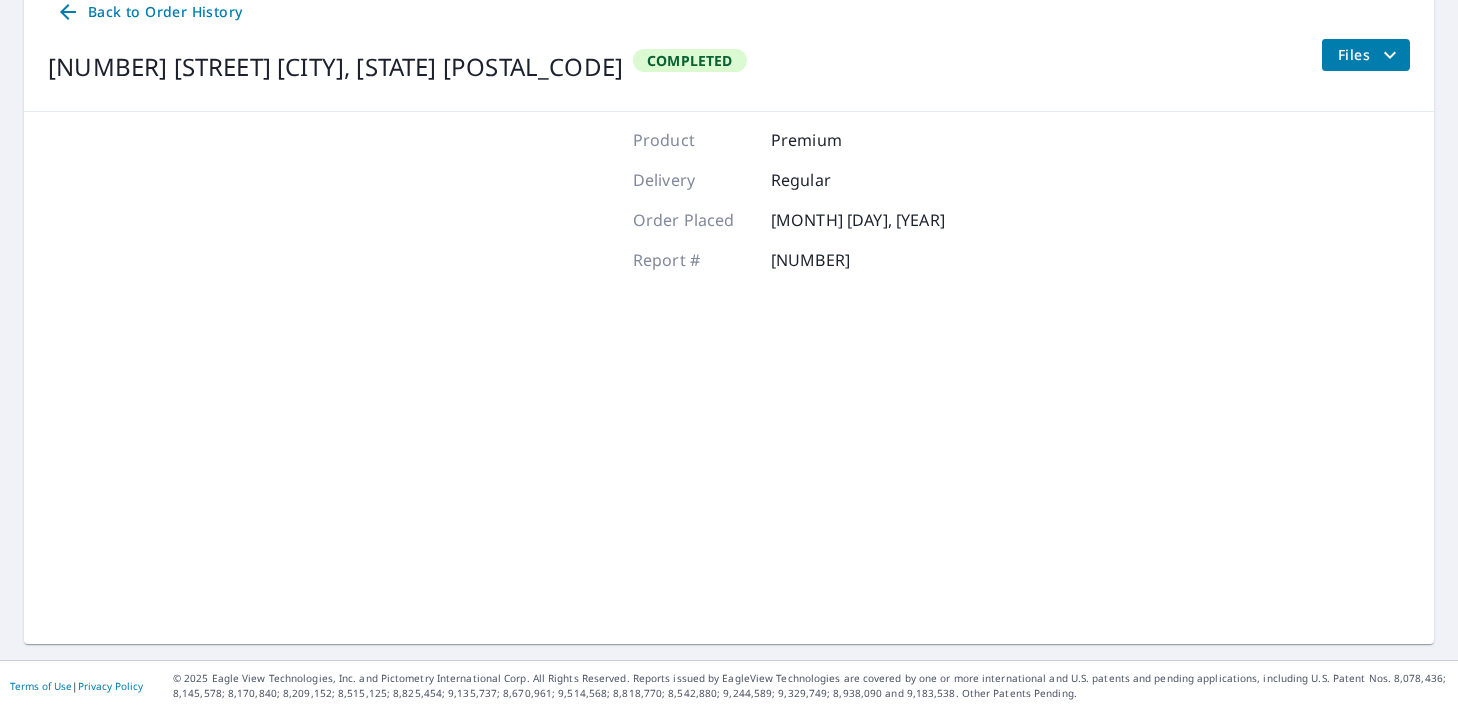 scroll, scrollTop: 222, scrollLeft: 0, axis: vertical 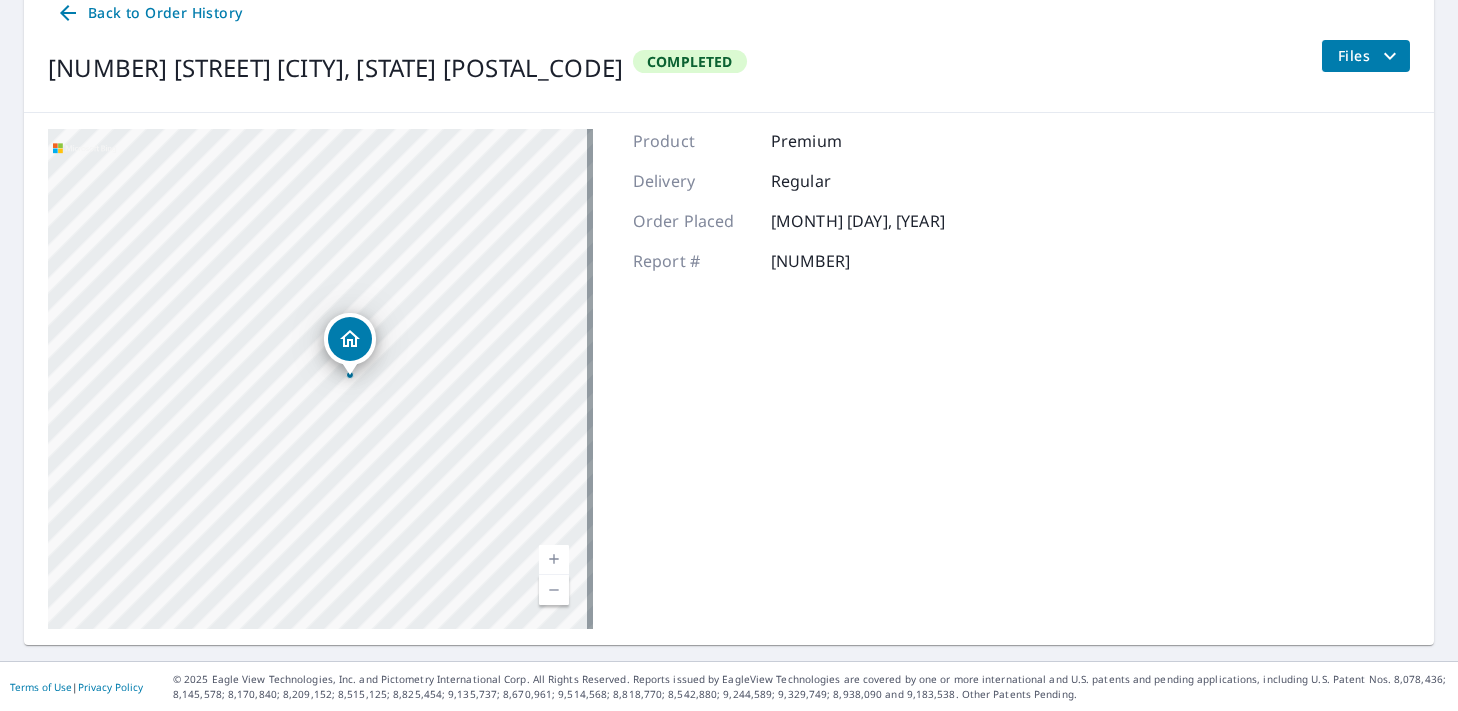 drag, startPoint x: 484, startPoint y: 406, endPoint x: 516, endPoint y: 406, distance: 32 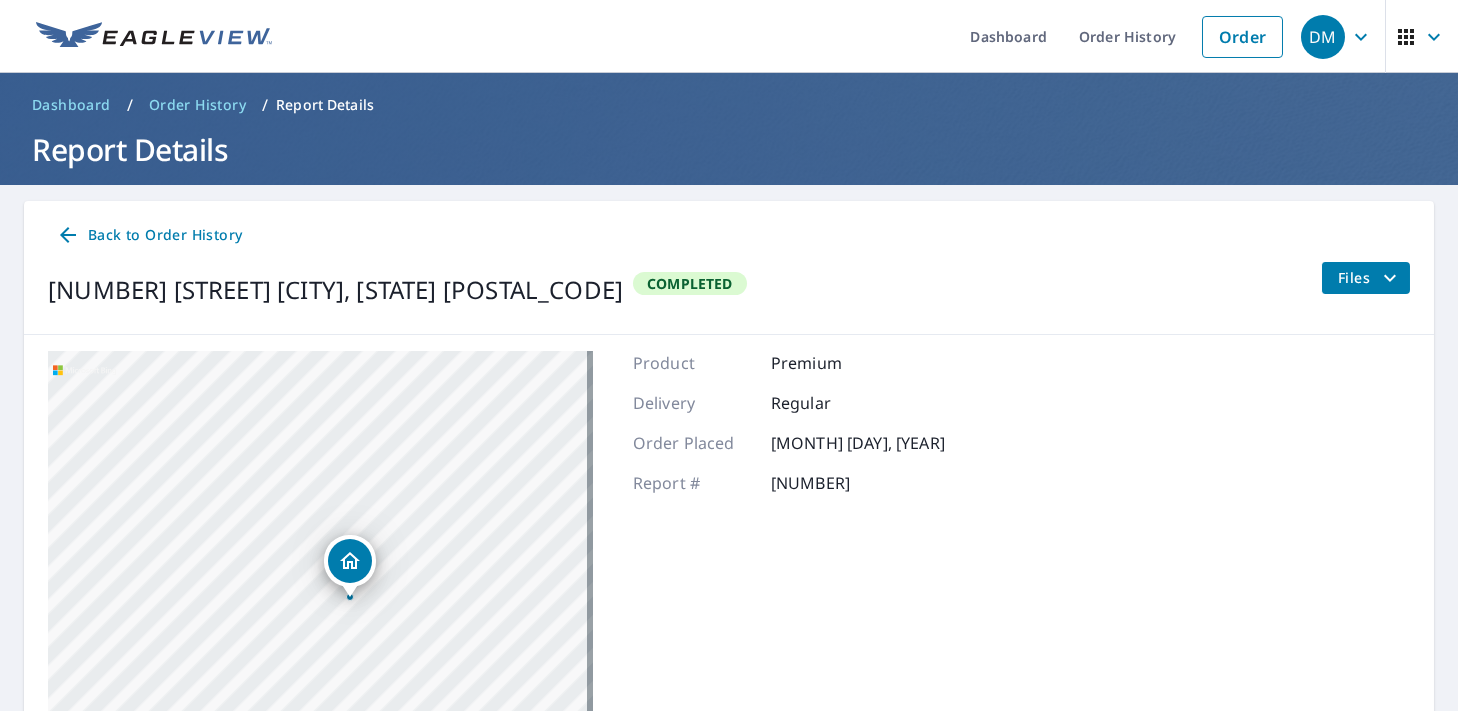 scroll, scrollTop: 66, scrollLeft: 0, axis: vertical 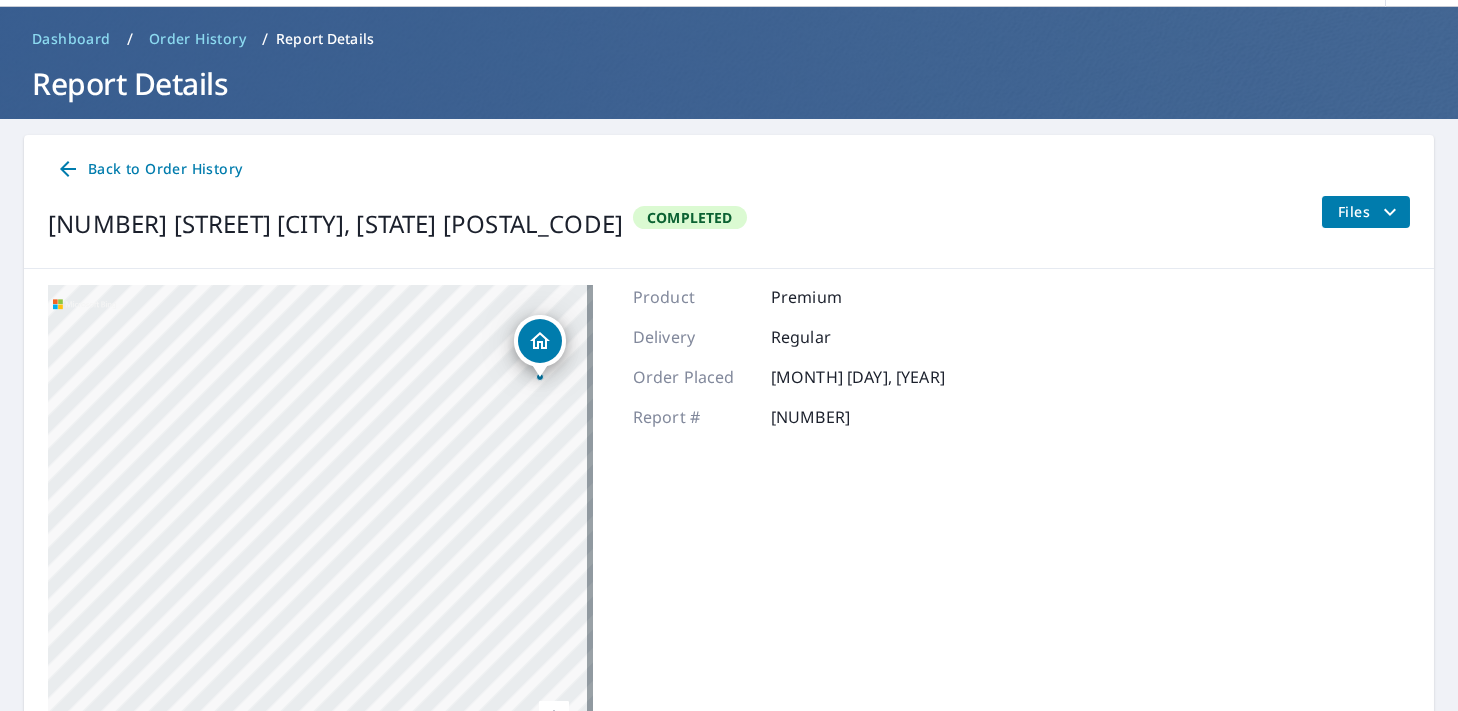 drag, startPoint x: 470, startPoint y: 575, endPoint x: 501, endPoint y: 491, distance: 89.537704 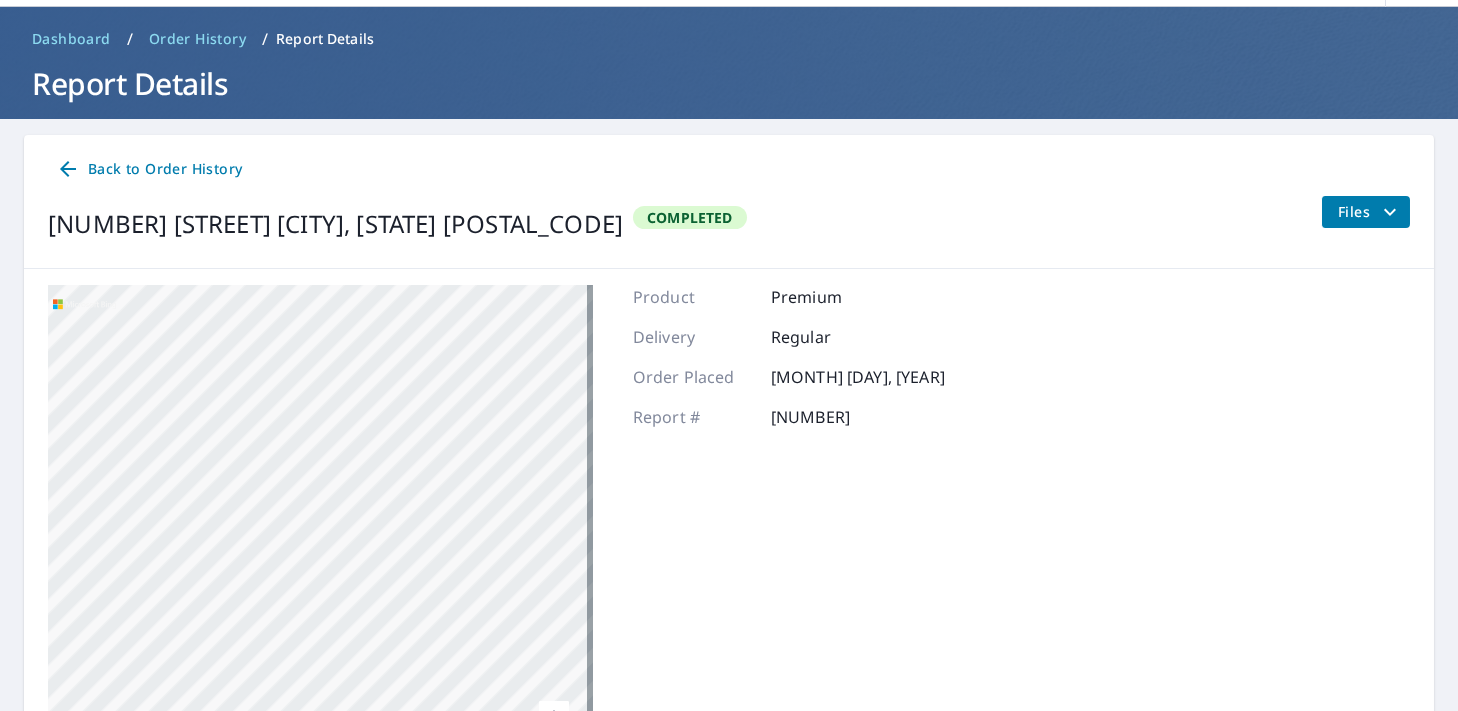 drag, startPoint x: 503, startPoint y: 525, endPoint x: 470, endPoint y: 461, distance: 72.00694 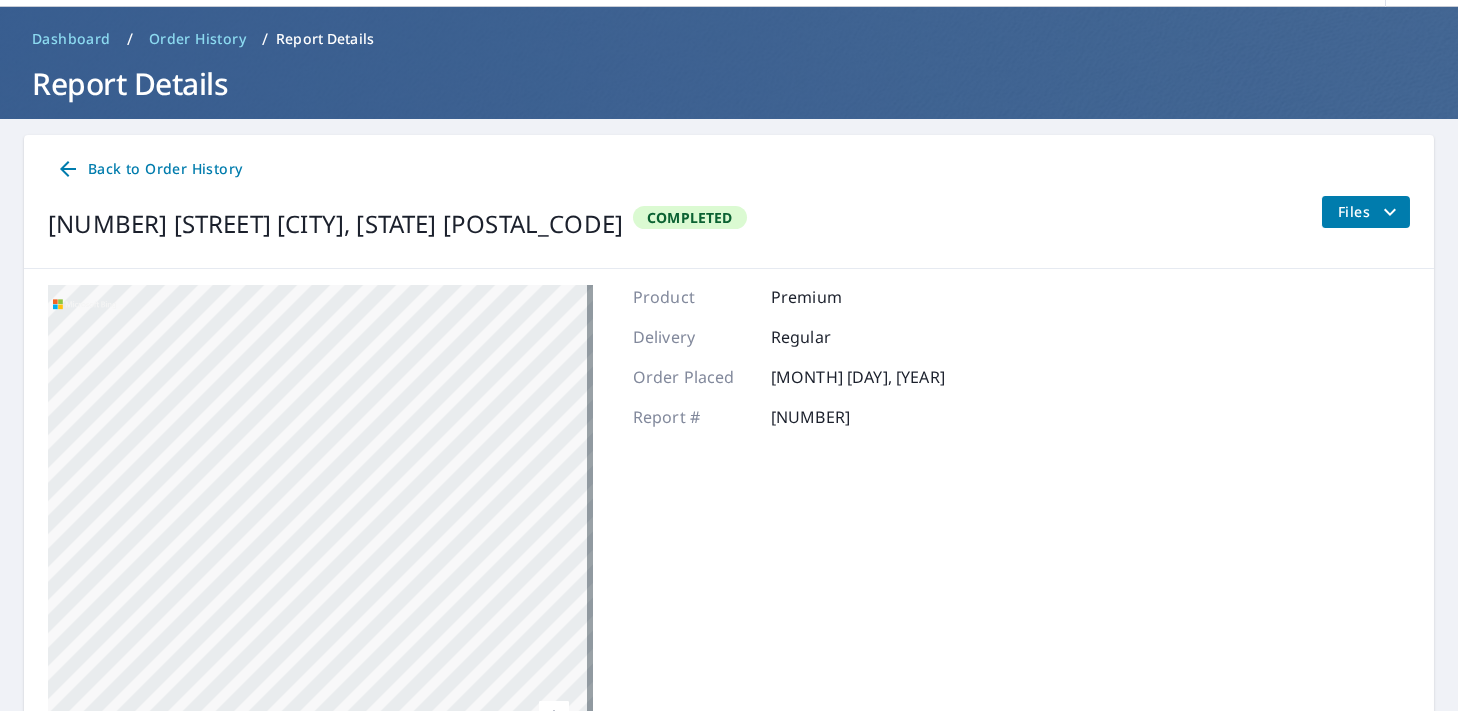 drag, startPoint x: 437, startPoint y: 567, endPoint x: 479, endPoint y: 479, distance: 97.50897 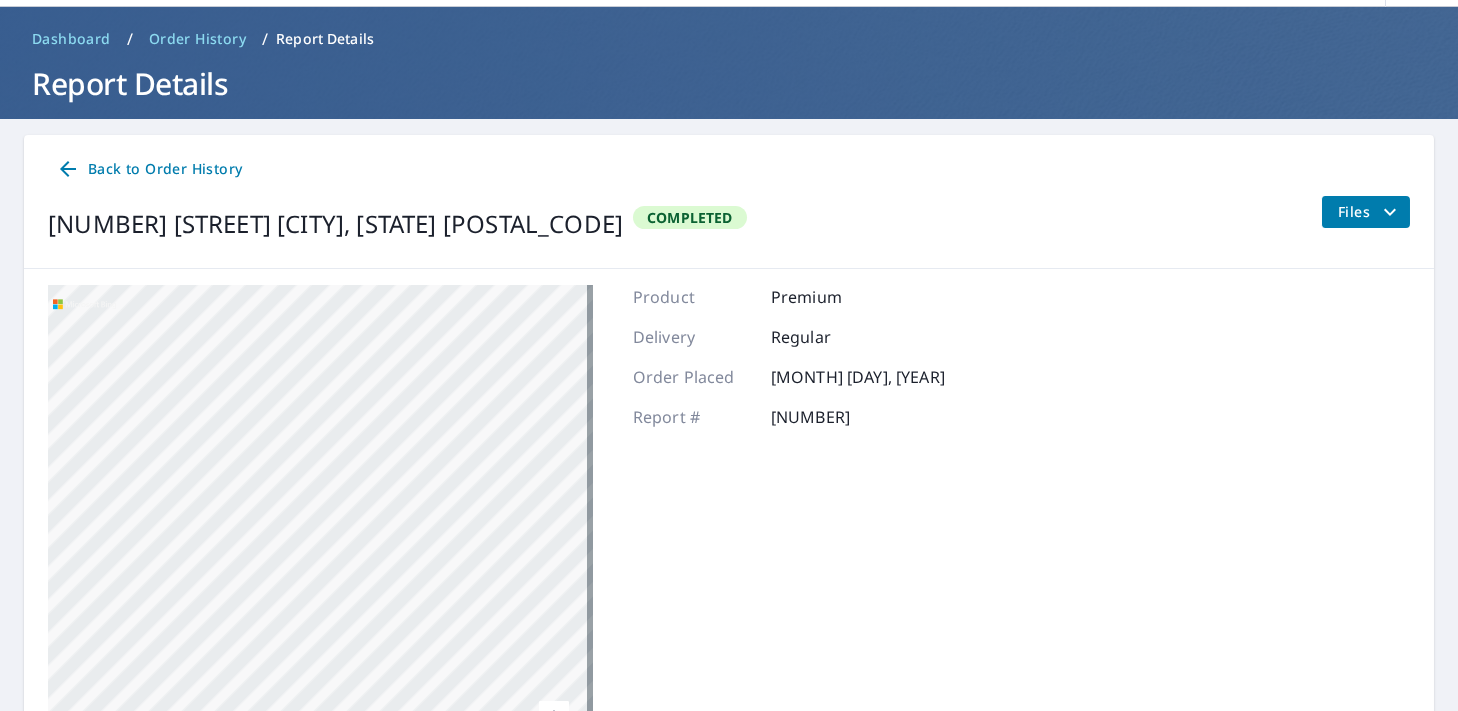 drag, startPoint x: 402, startPoint y: 434, endPoint x: 421, endPoint y: 434, distance: 19 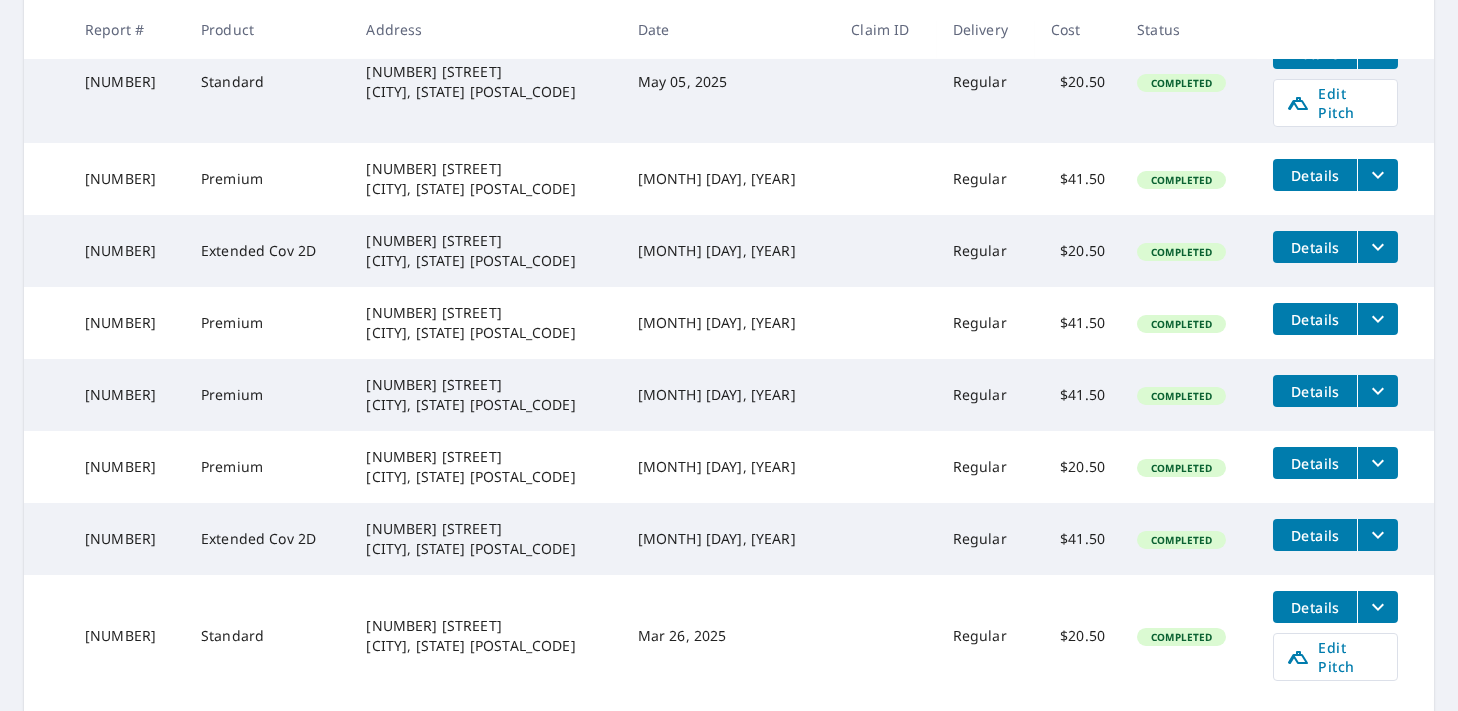 scroll, scrollTop: 733, scrollLeft: 0, axis: vertical 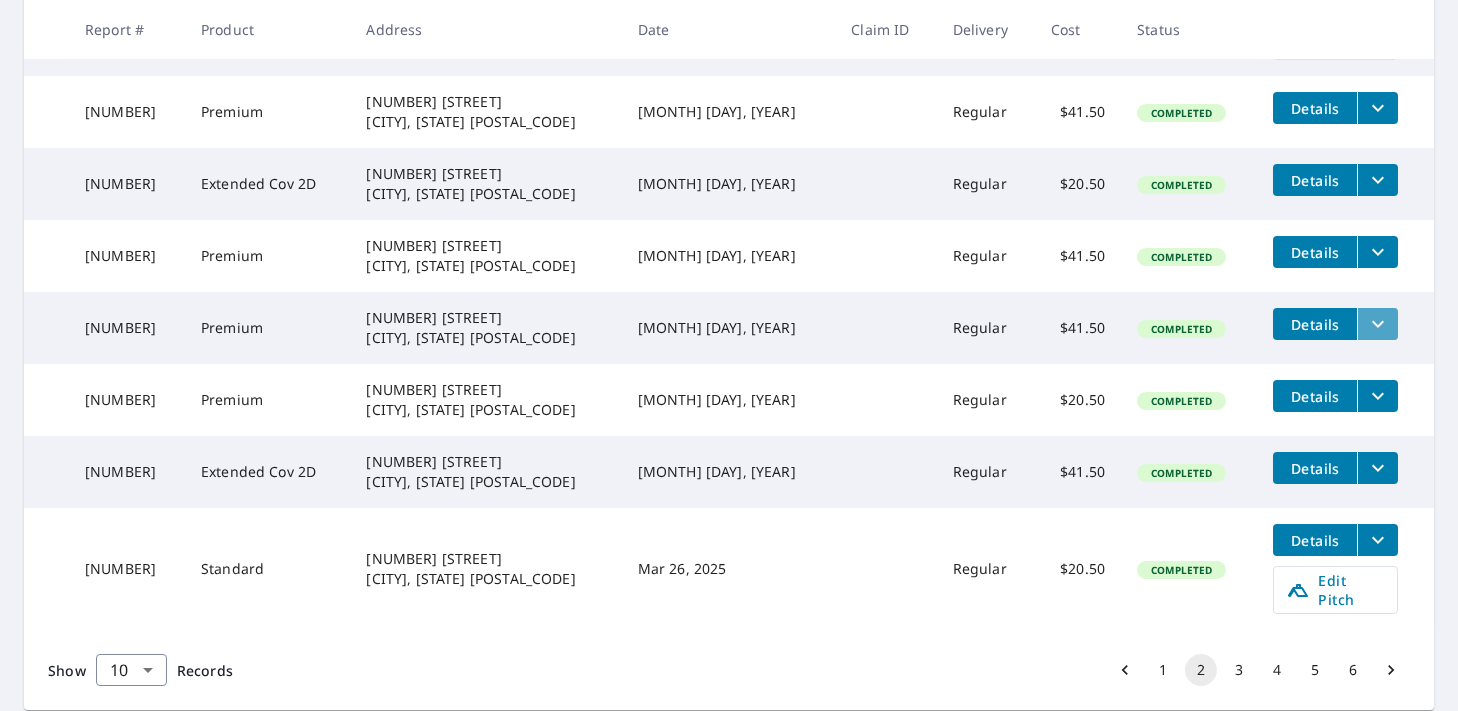 click 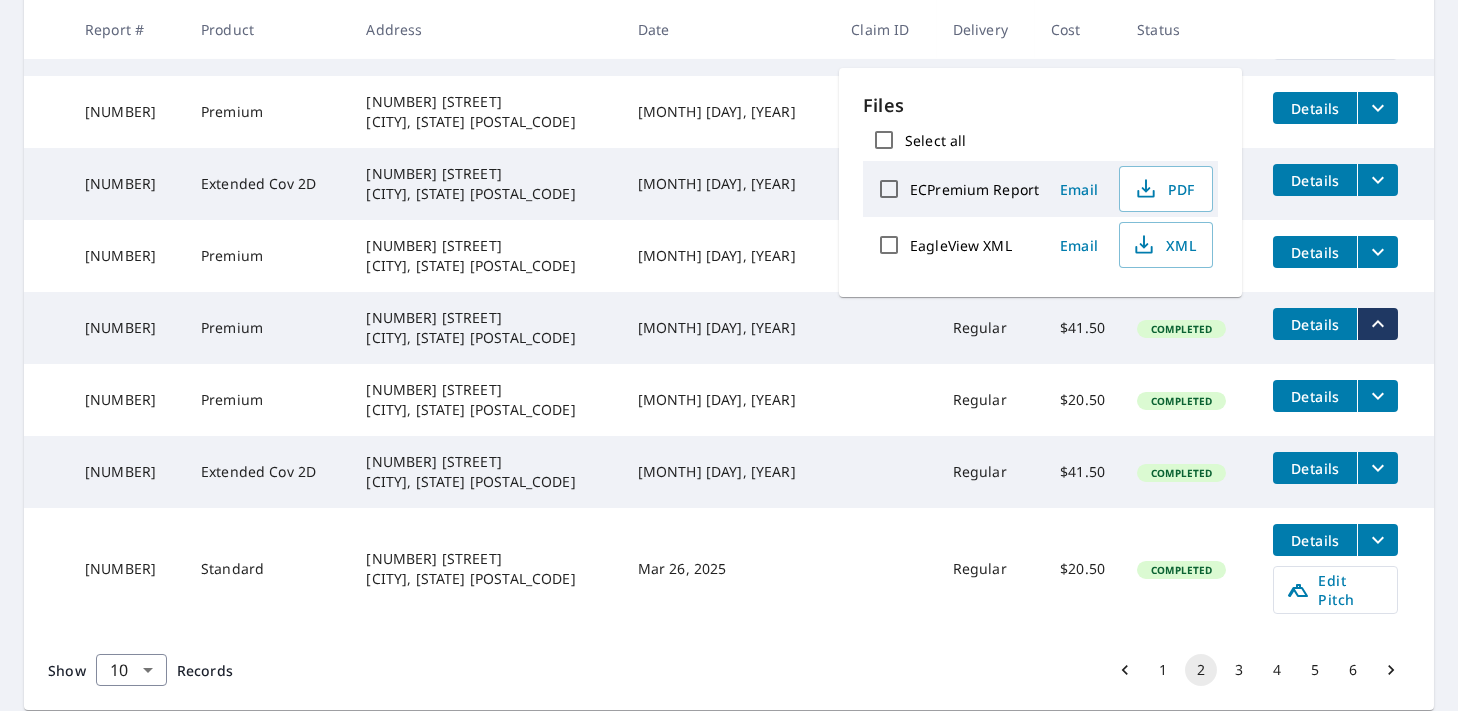 click on "ECPremium Report" at bounding box center (974, 189) 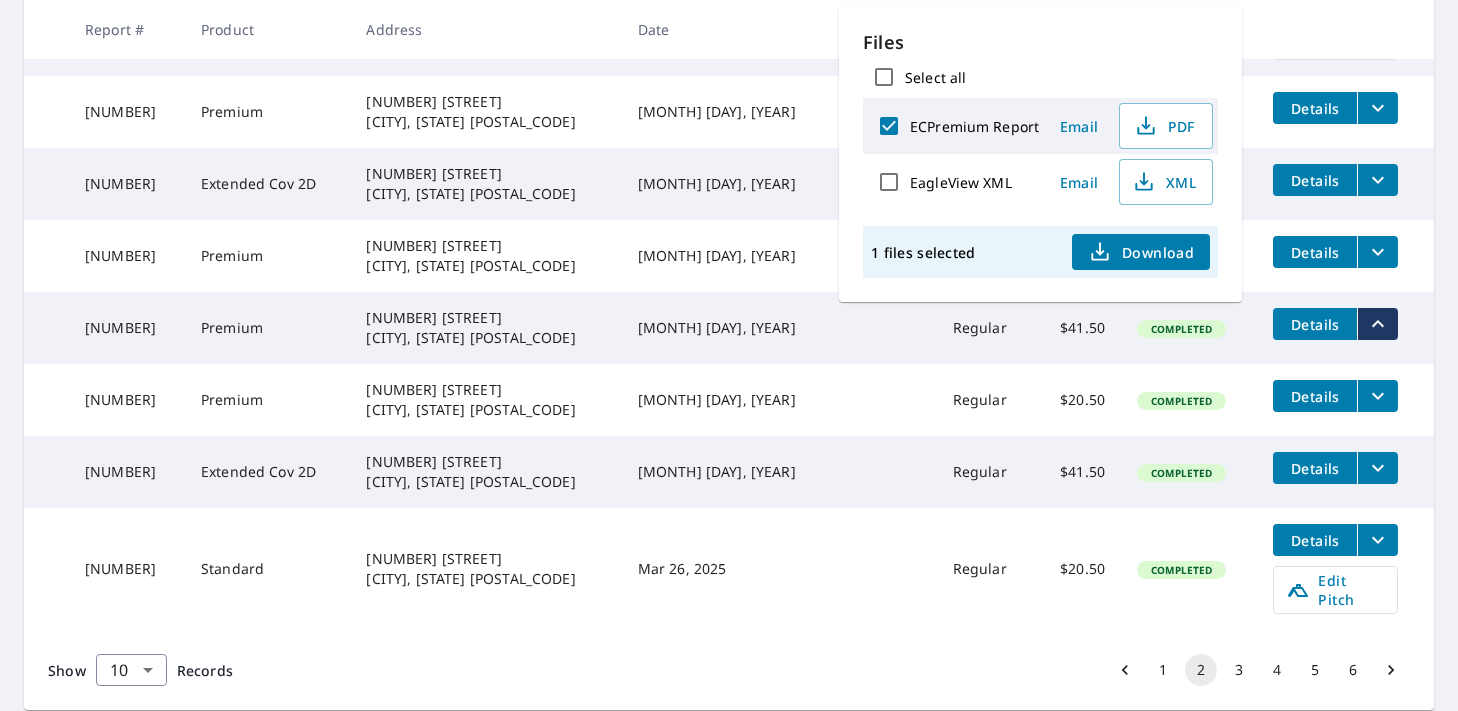 click on "EagleView XML" at bounding box center (961, 182) 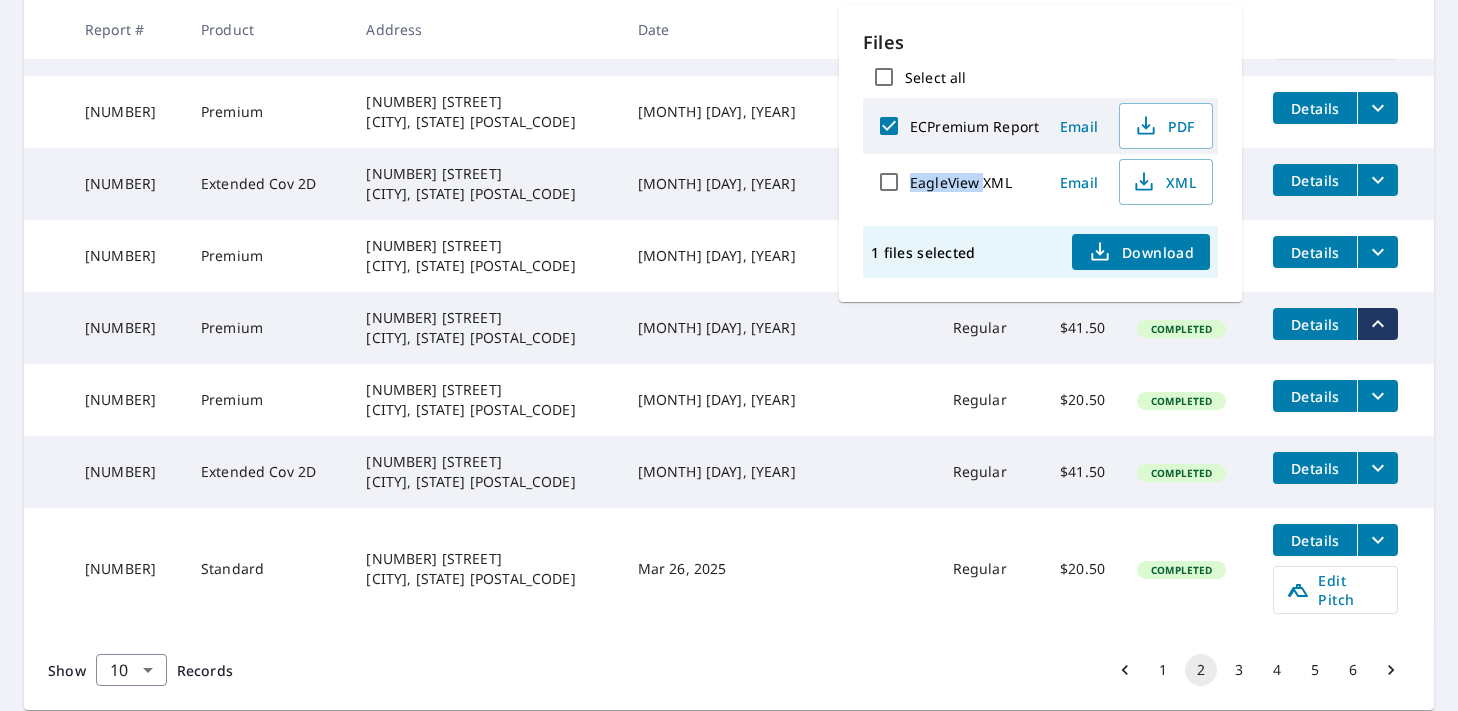 click on "EagleView XML" at bounding box center (961, 182) 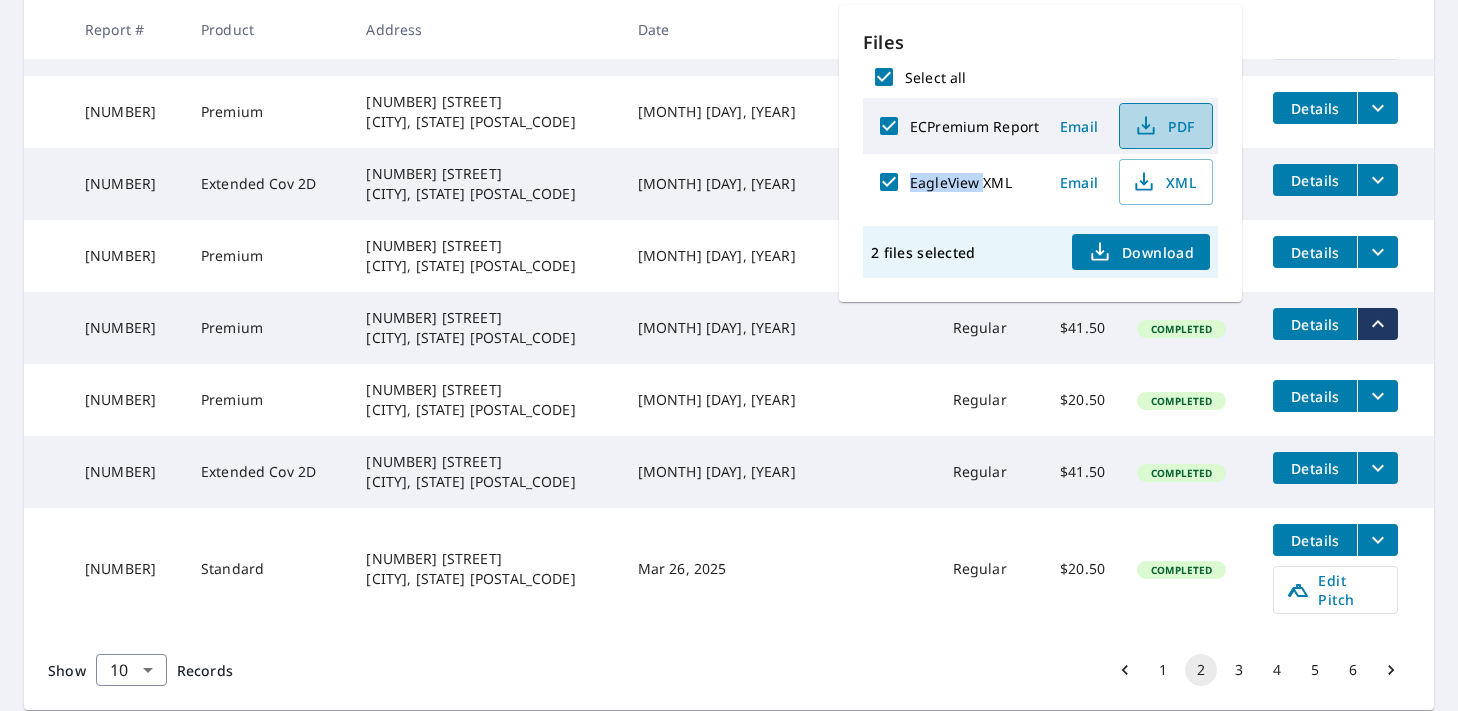 click 